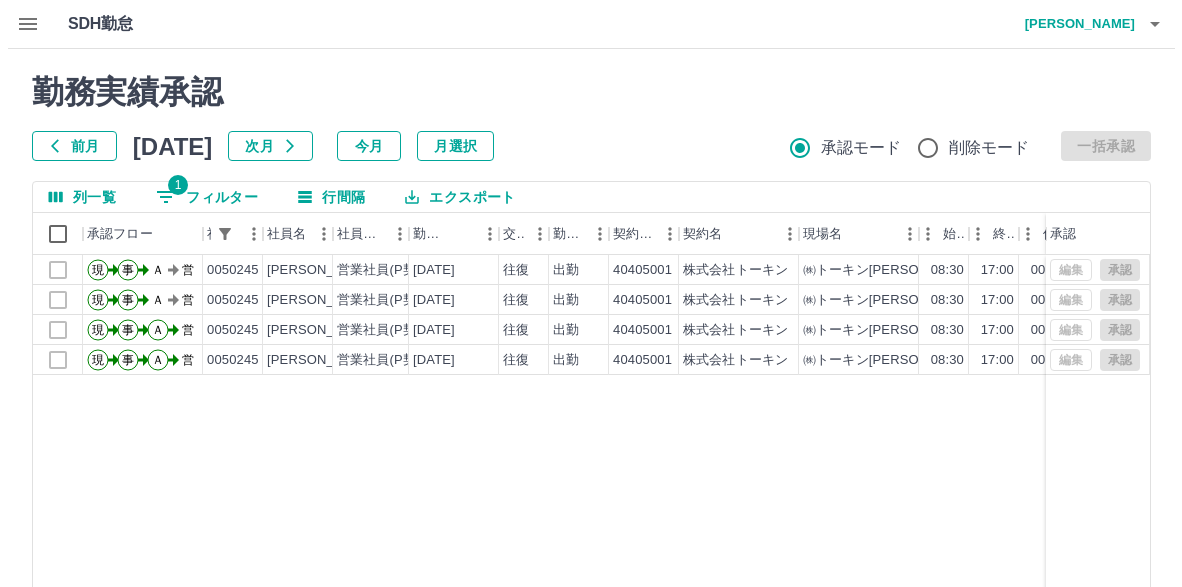 scroll, scrollTop: 0, scrollLeft: 0, axis: both 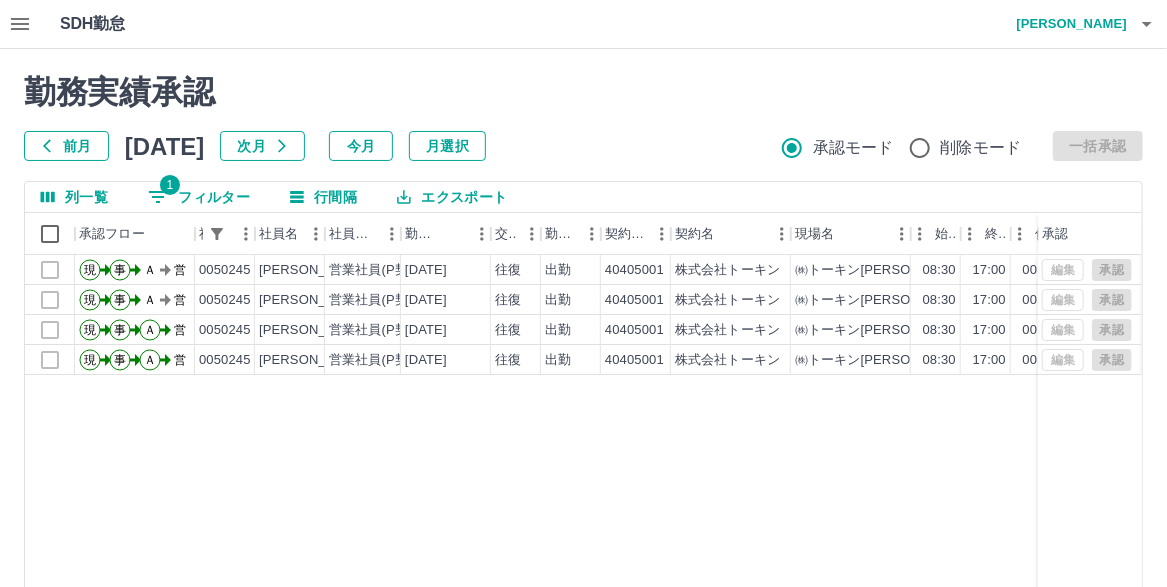 click on "[PERSON_NAME]" at bounding box center [1067, 24] 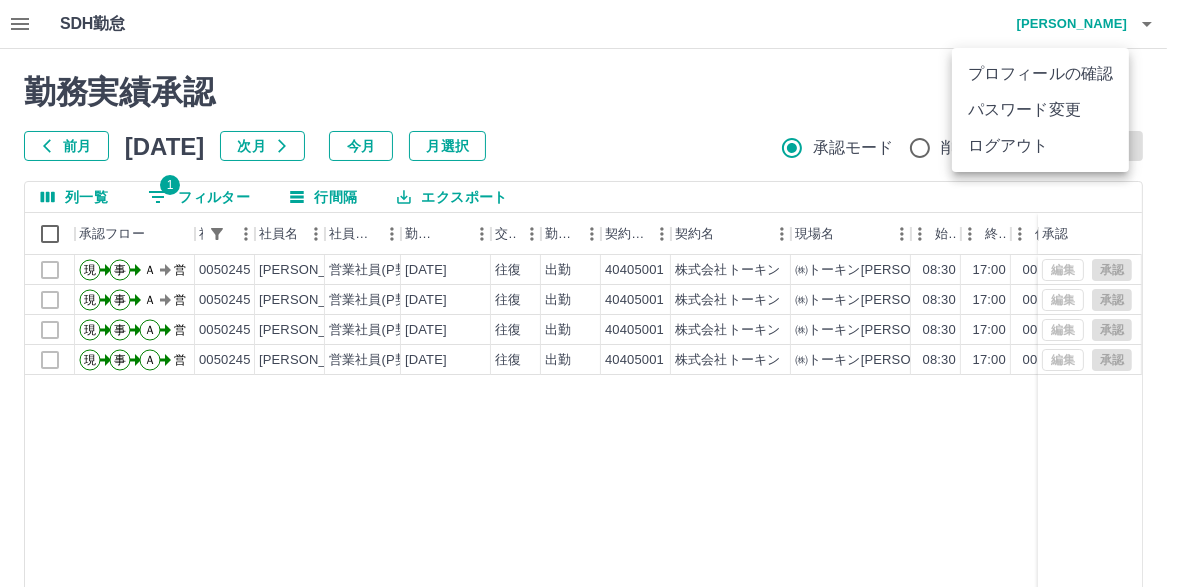 click on "ログアウト" at bounding box center [1040, 146] 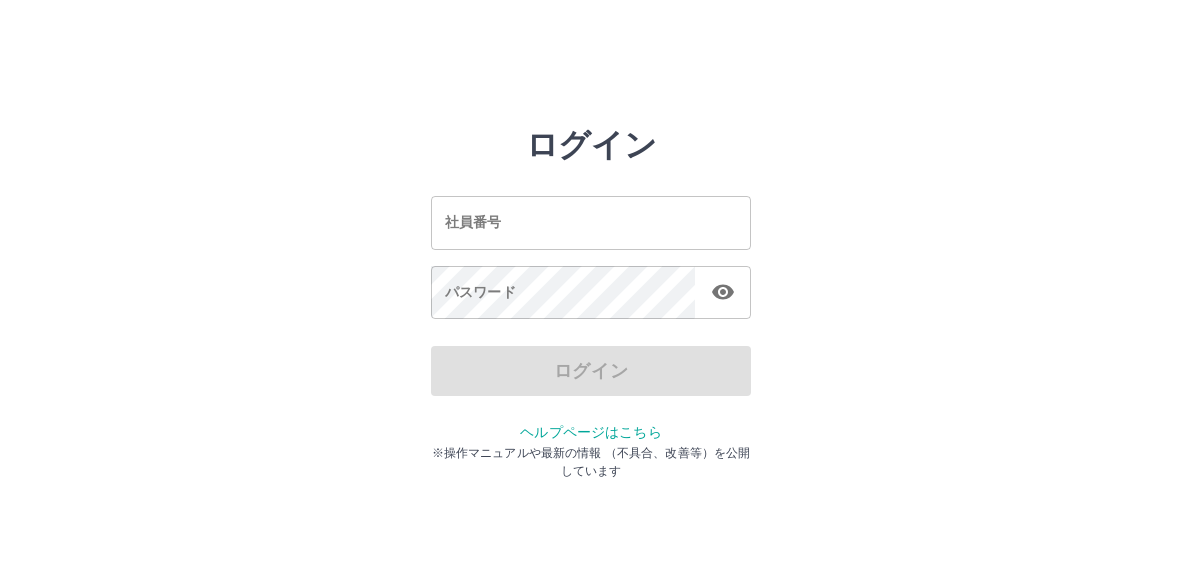 scroll, scrollTop: 0, scrollLeft: 0, axis: both 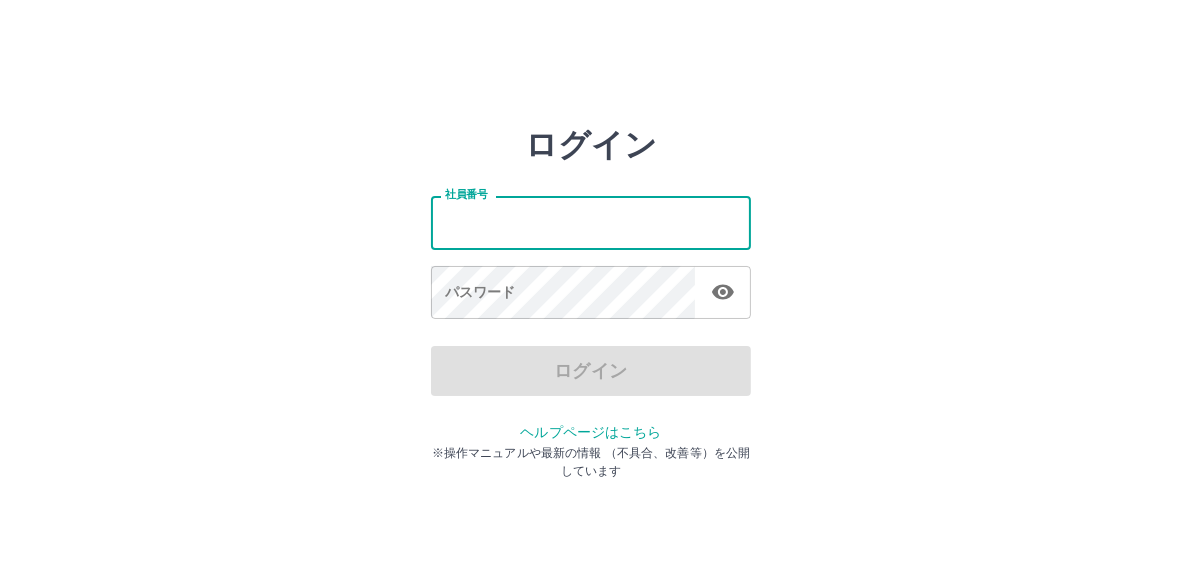 click on "社員番号" at bounding box center (591, 222) 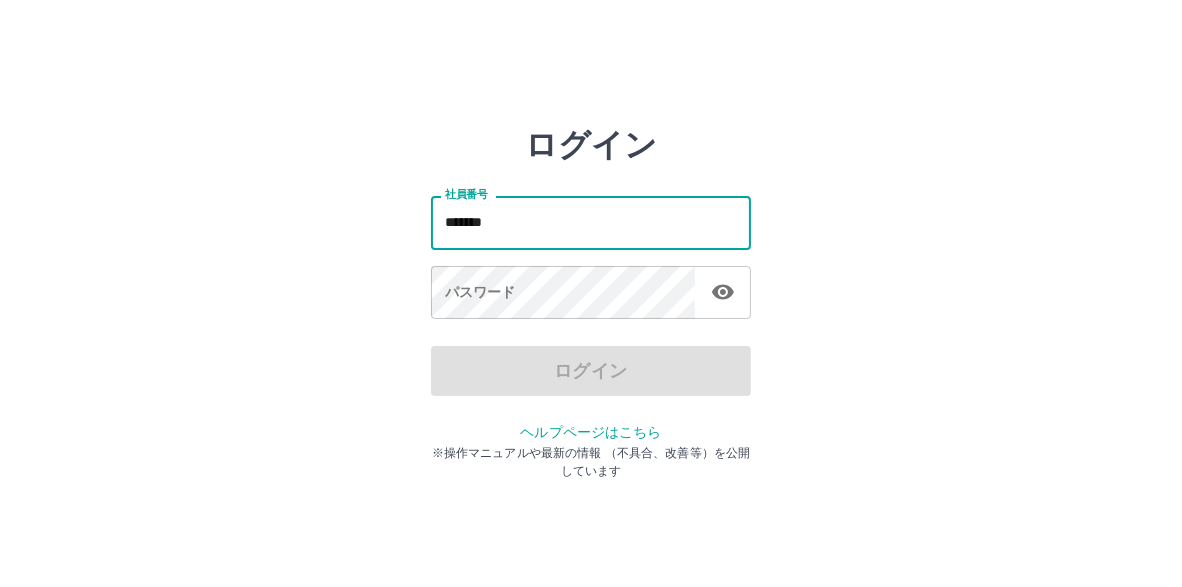 drag, startPoint x: 507, startPoint y: 221, endPoint x: 416, endPoint y: 204, distance: 92.574295 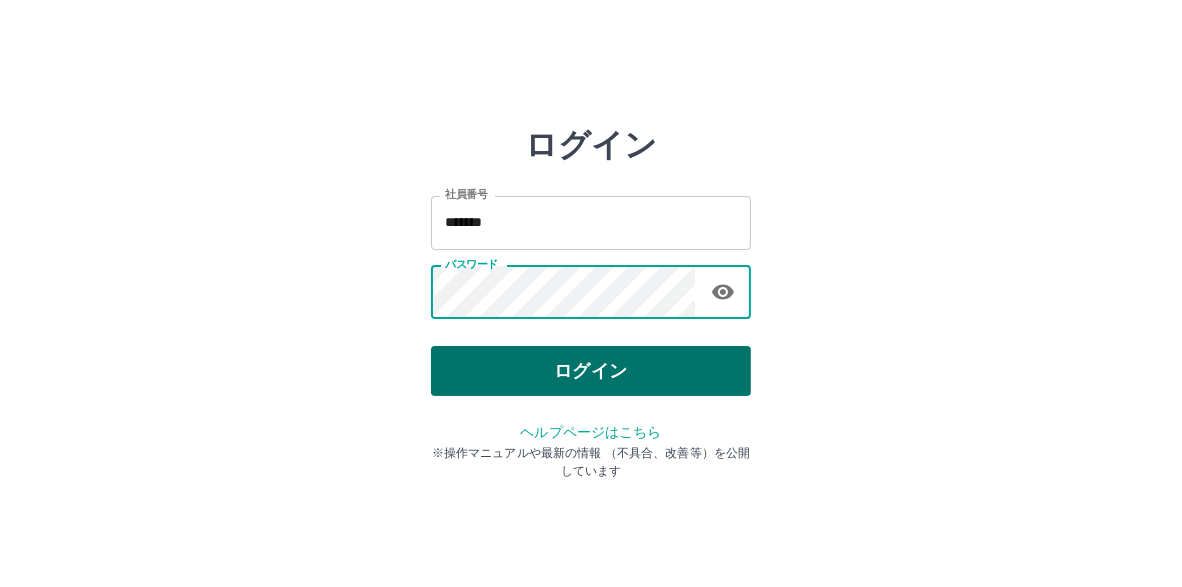 click on "ログイン" at bounding box center (591, 371) 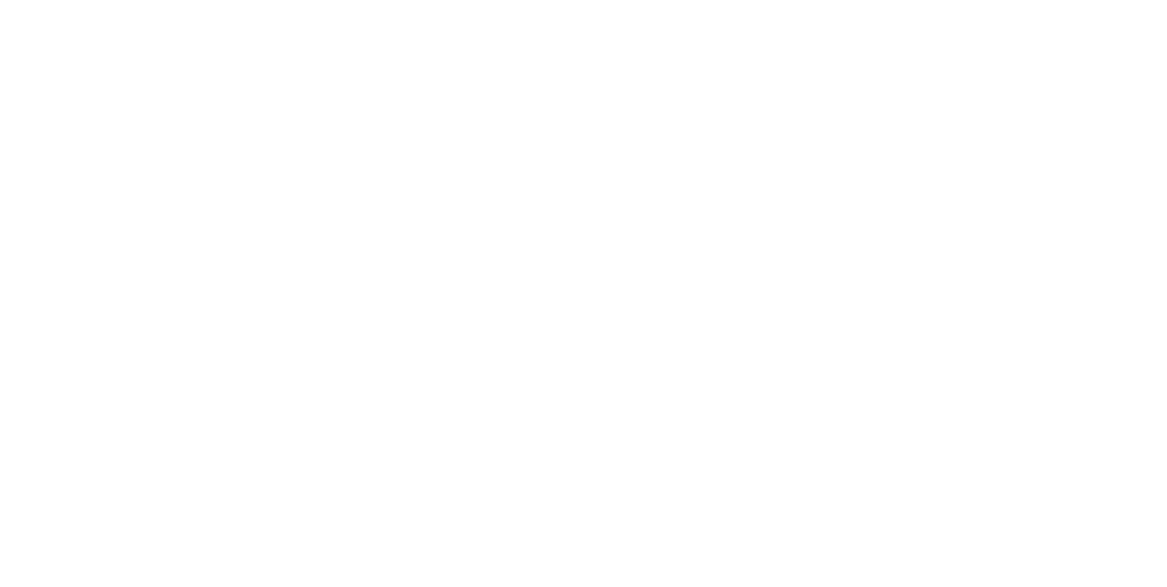 scroll, scrollTop: 0, scrollLeft: 0, axis: both 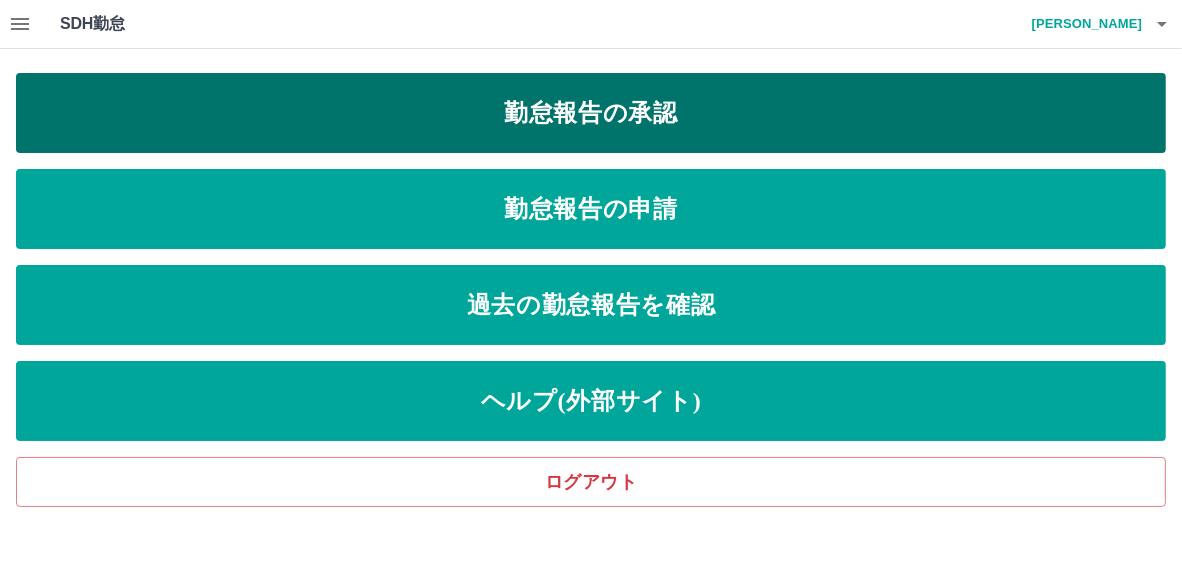 click on "勤怠報告の承認" at bounding box center [591, 113] 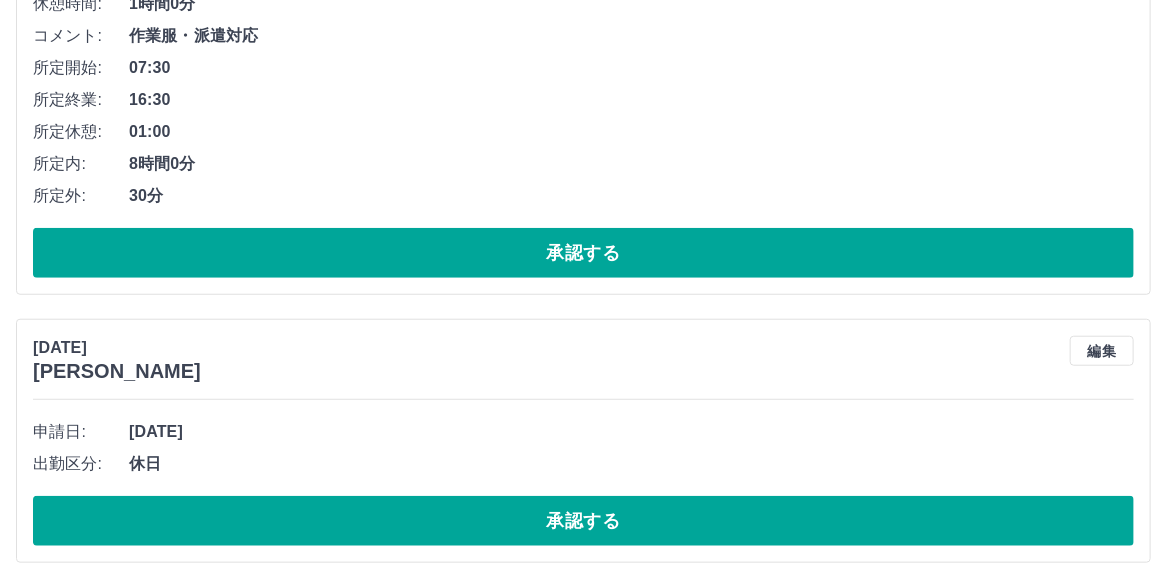 scroll, scrollTop: 3689, scrollLeft: 0, axis: vertical 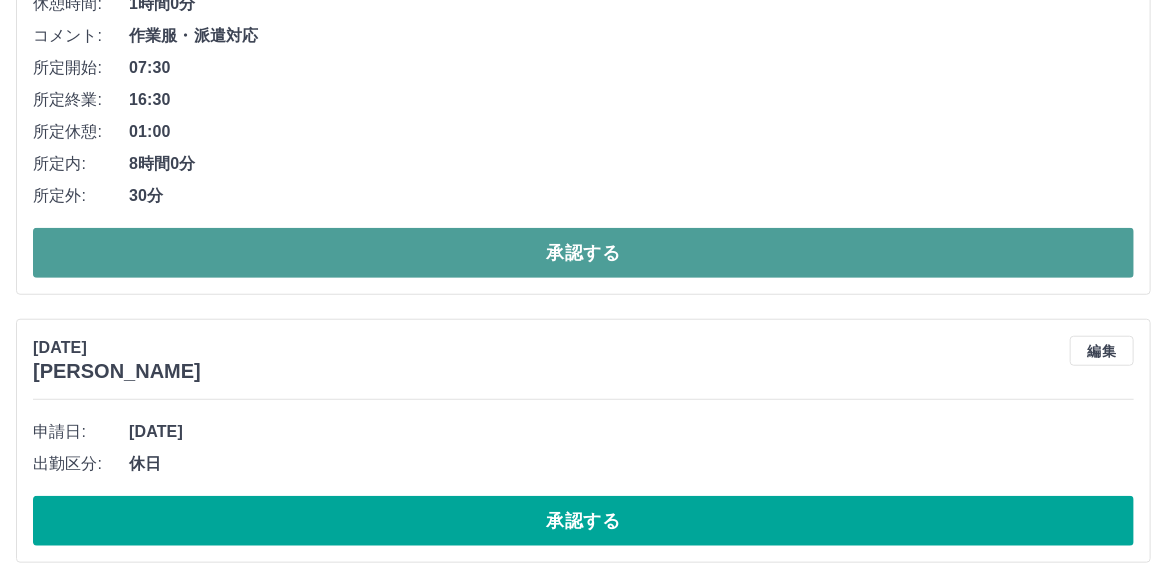 click on "承認する" at bounding box center (583, 253) 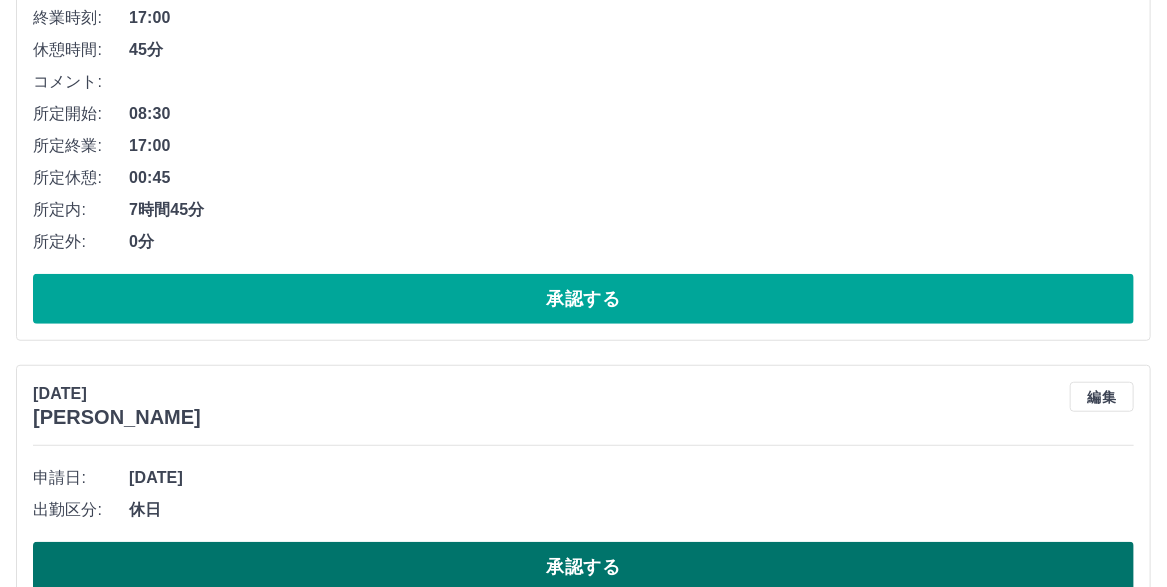 scroll, scrollTop: 162, scrollLeft: 0, axis: vertical 